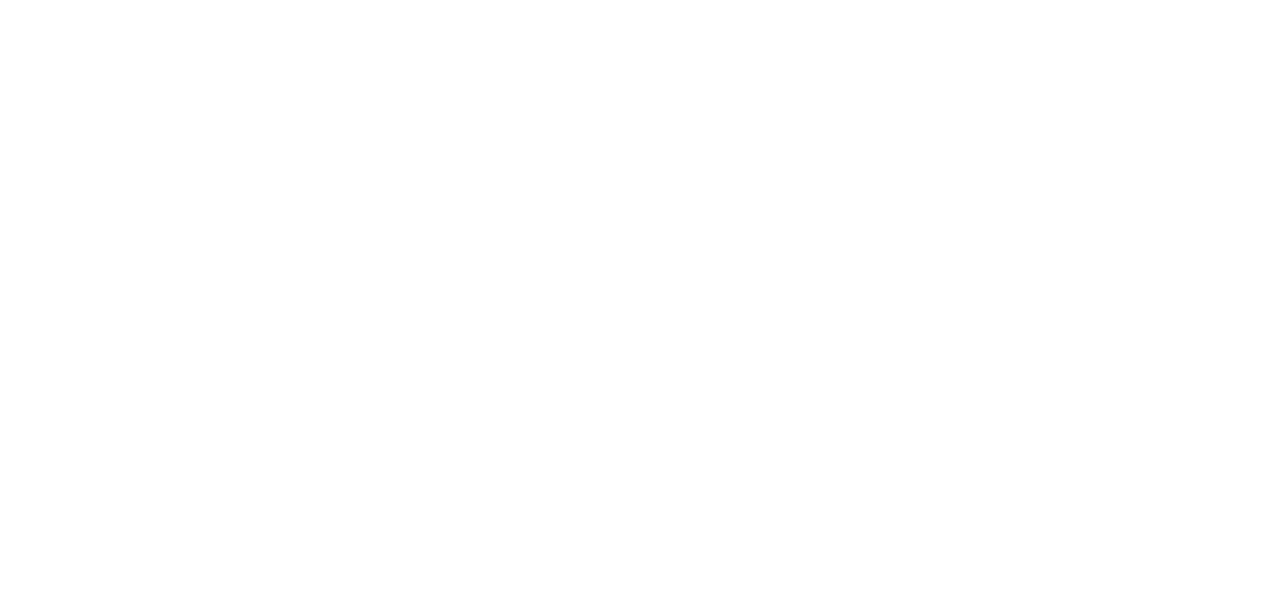 scroll, scrollTop: 0, scrollLeft: 0, axis: both 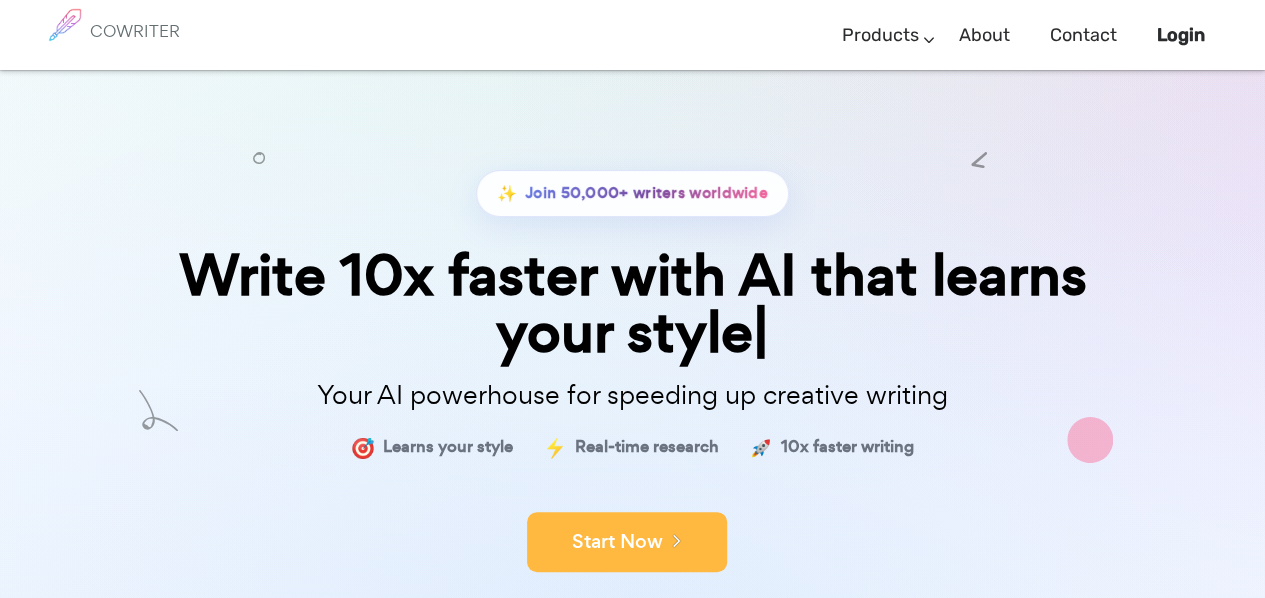 click on "Start Now" at bounding box center (627, 542) 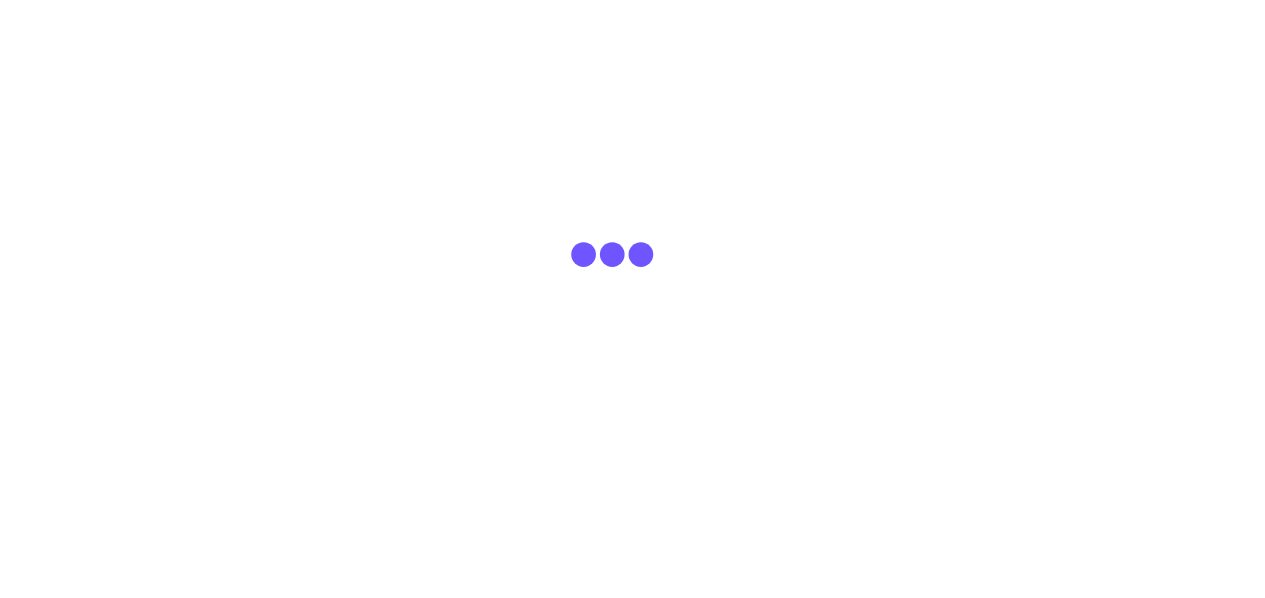 scroll, scrollTop: 0, scrollLeft: 0, axis: both 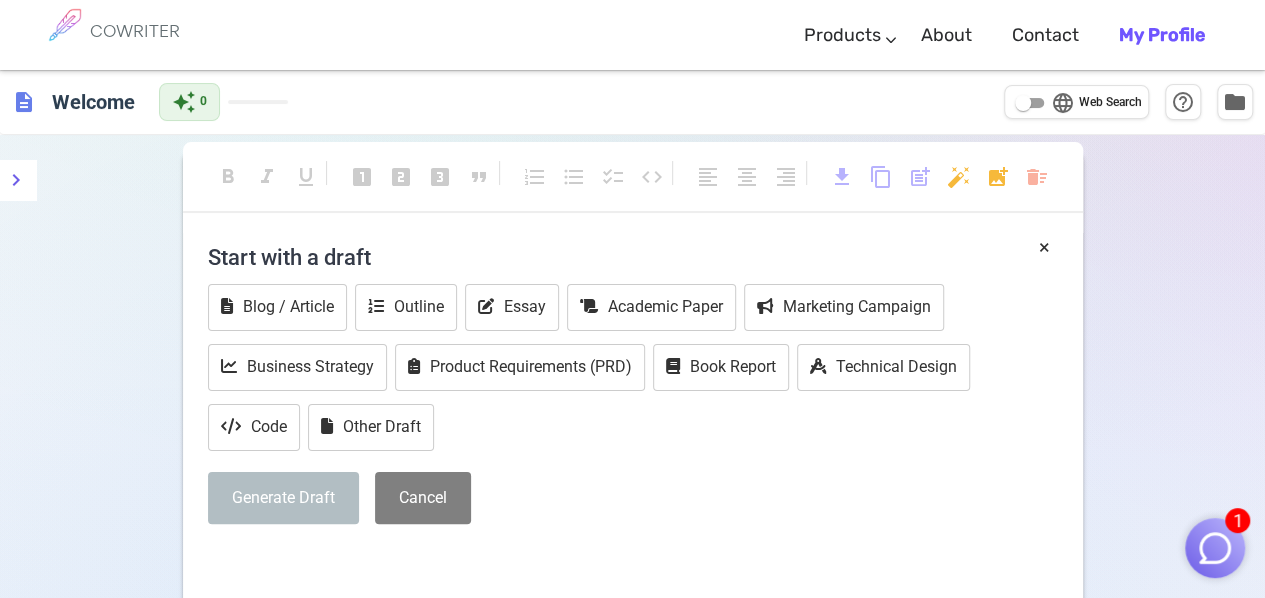 click on "Start with a draft" at bounding box center (633, 257) 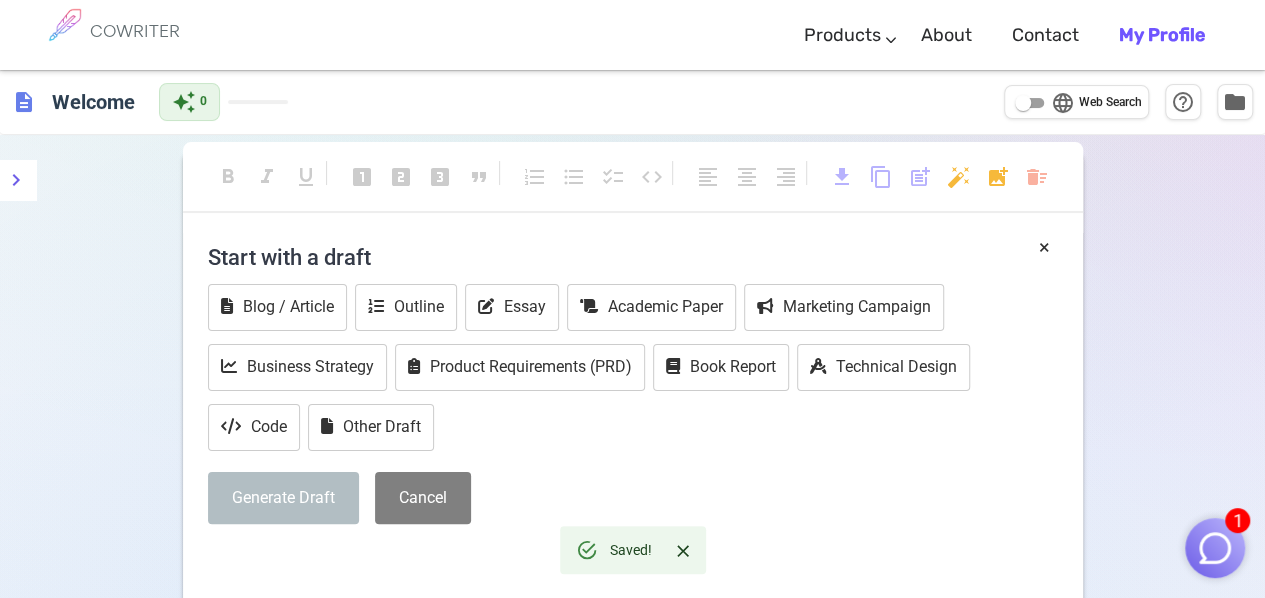 click on "Start with a draft" at bounding box center [633, 257] 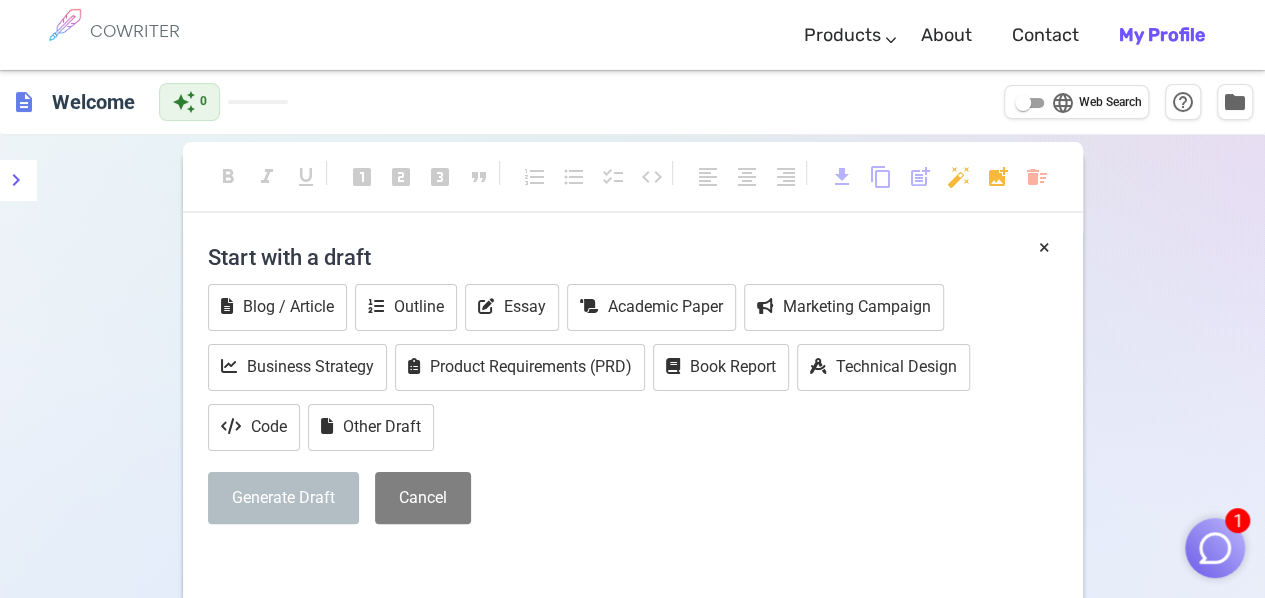 click on "Start with a draft" at bounding box center (633, 257) 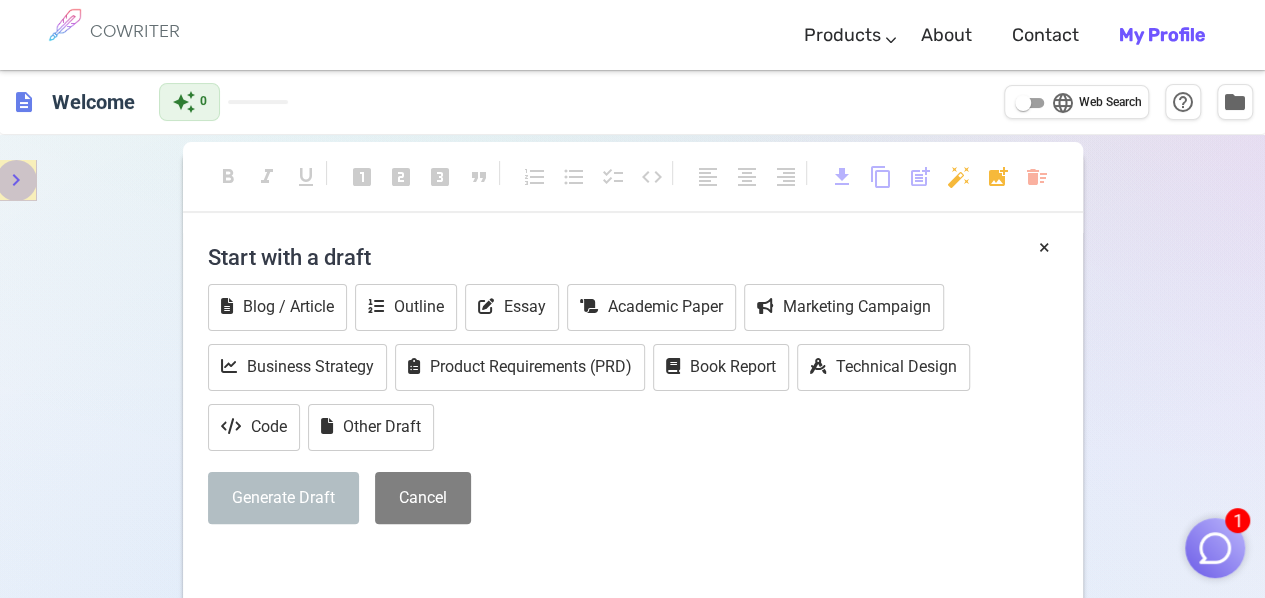 click 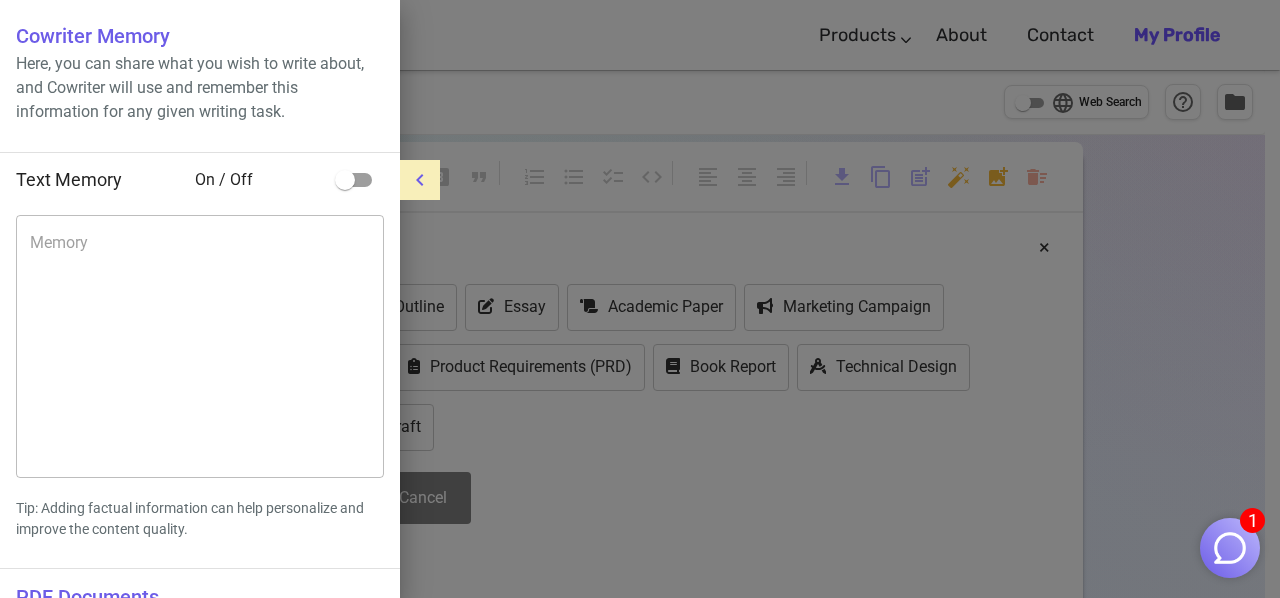 click at bounding box center [640, 299] 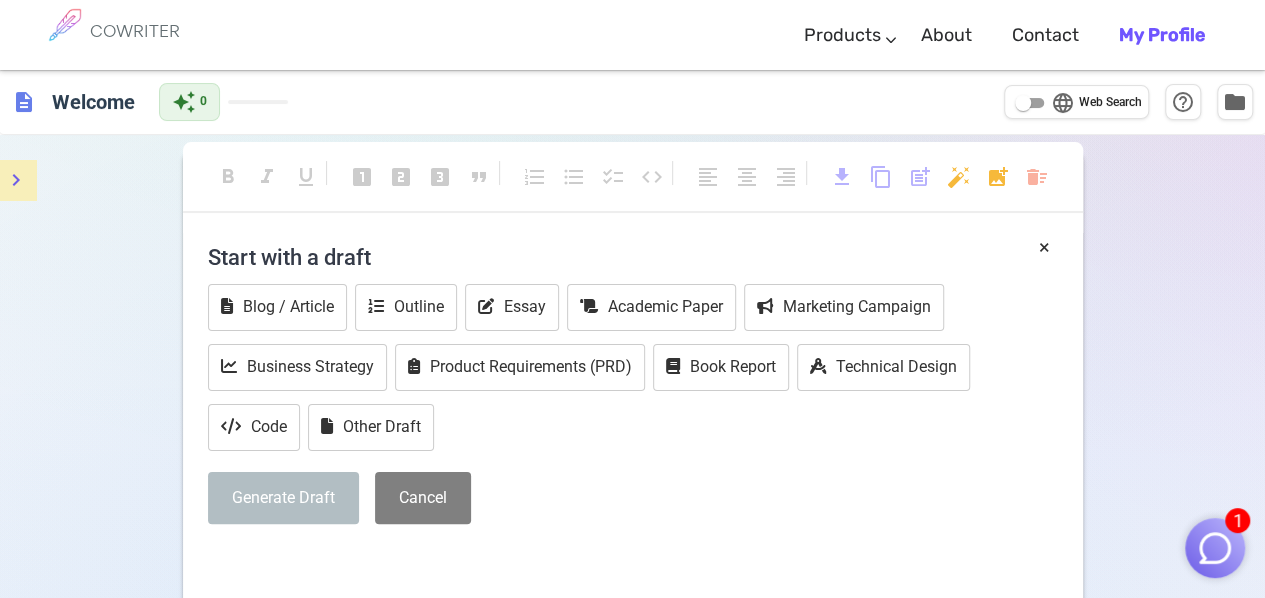 click on "Start with a draft" at bounding box center (633, 257) 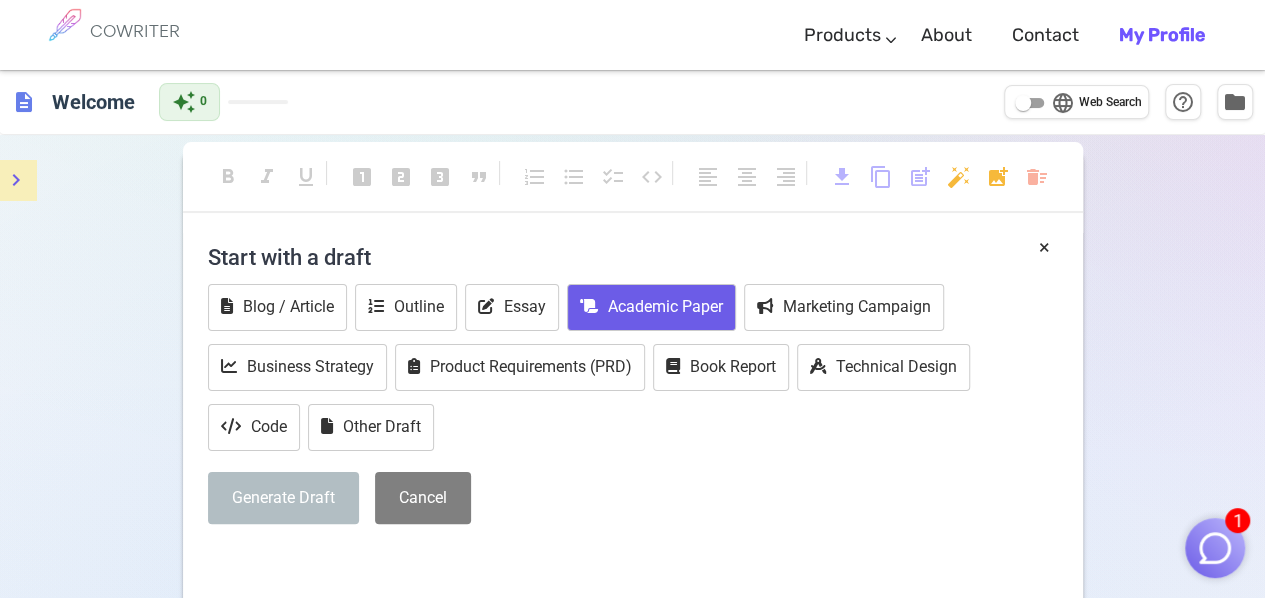 click on "Academic Paper" at bounding box center [651, 307] 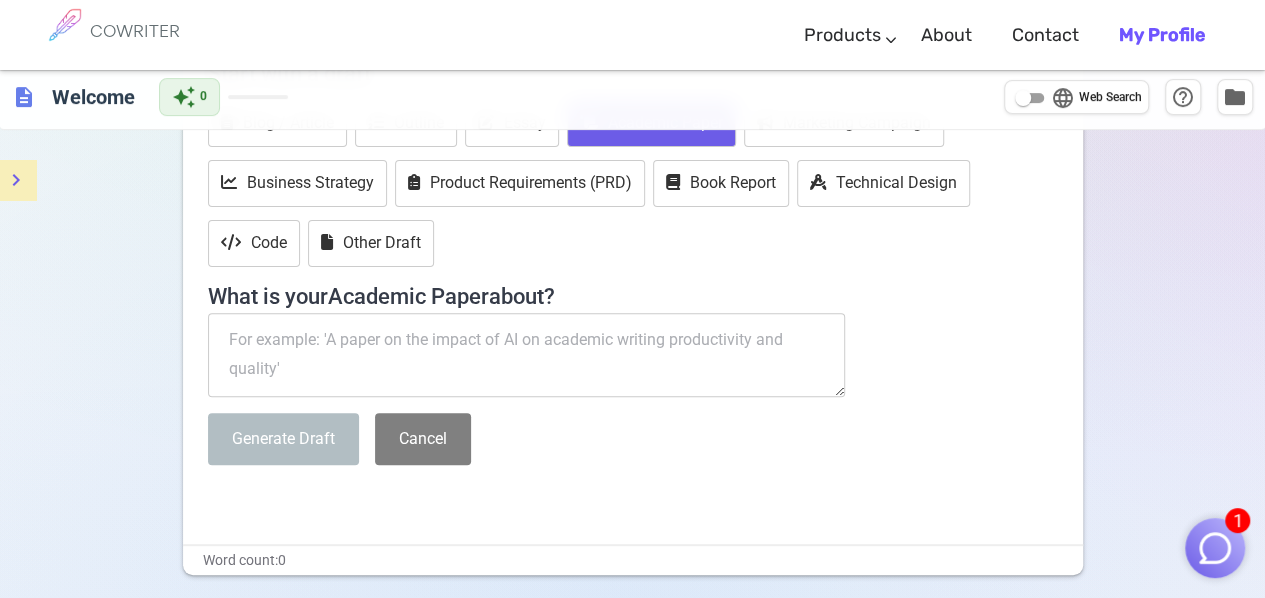 scroll, scrollTop: 200, scrollLeft: 0, axis: vertical 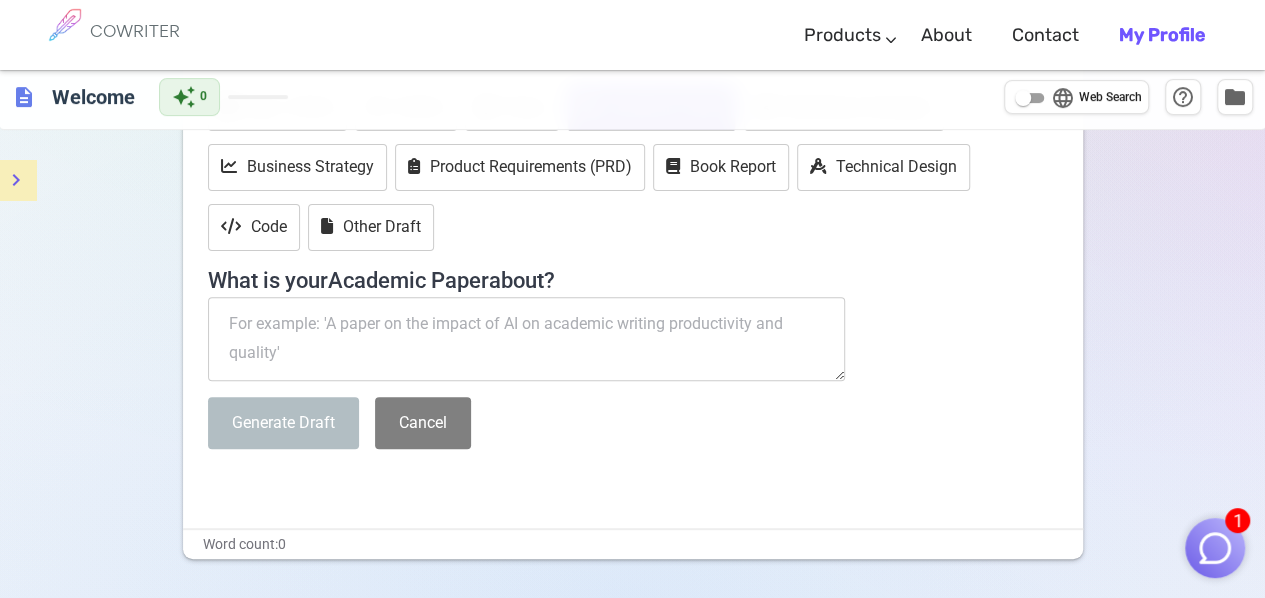 click at bounding box center [527, 339] 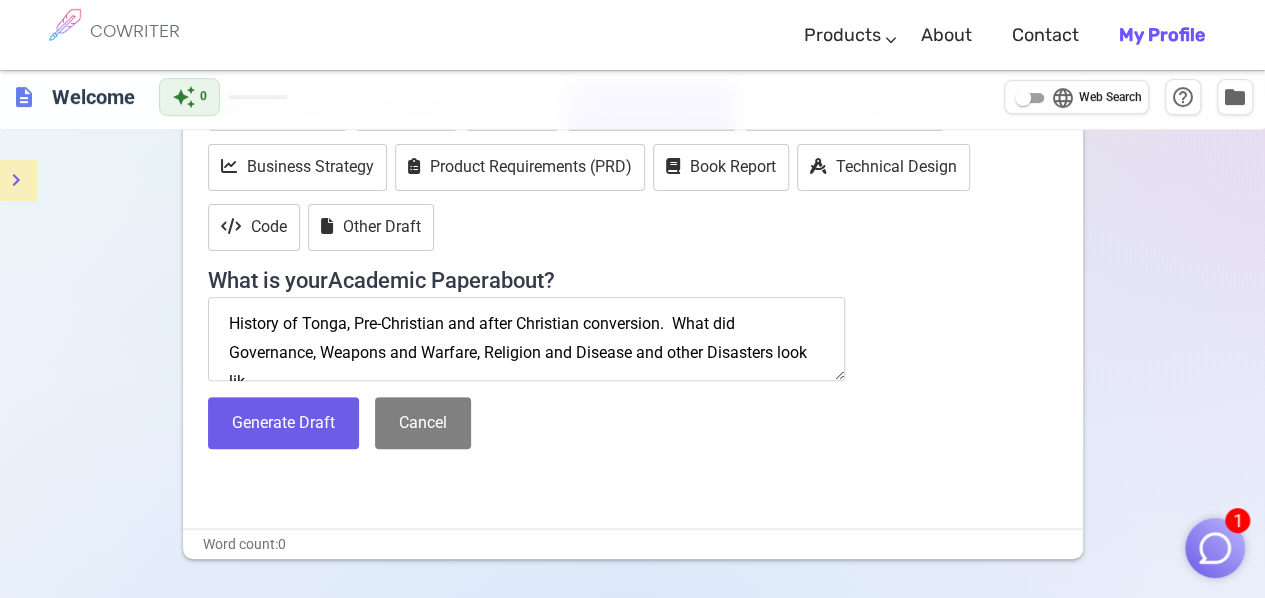 scroll, scrollTop: 12, scrollLeft: 0, axis: vertical 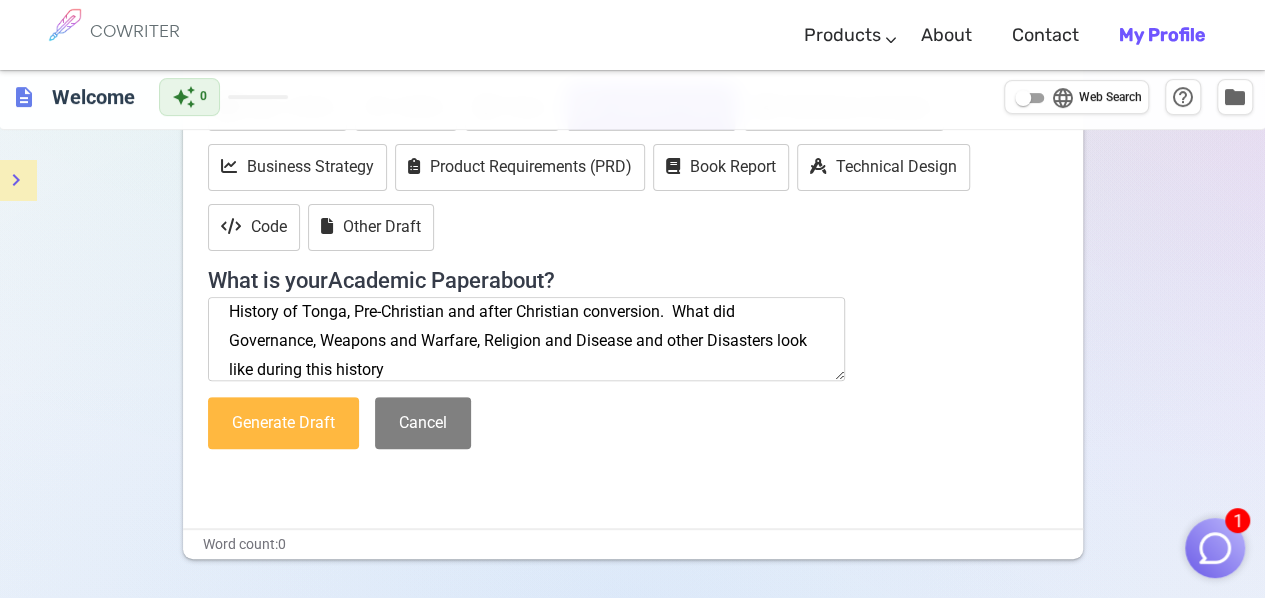 type on "History of Tonga, Pre-Christian and after Christian conversion.  What did Governance, Weapons and Warfare, Religion and Disease and other Disasters look like during this history" 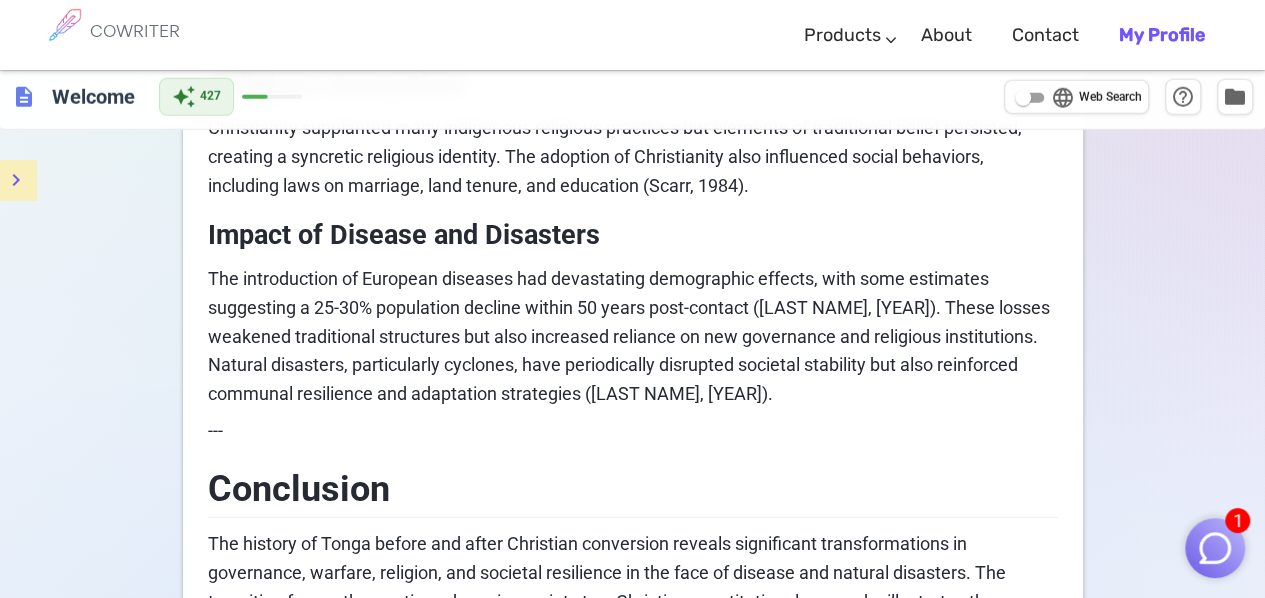 scroll, scrollTop: 2600, scrollLeft: 0, axis: vertical 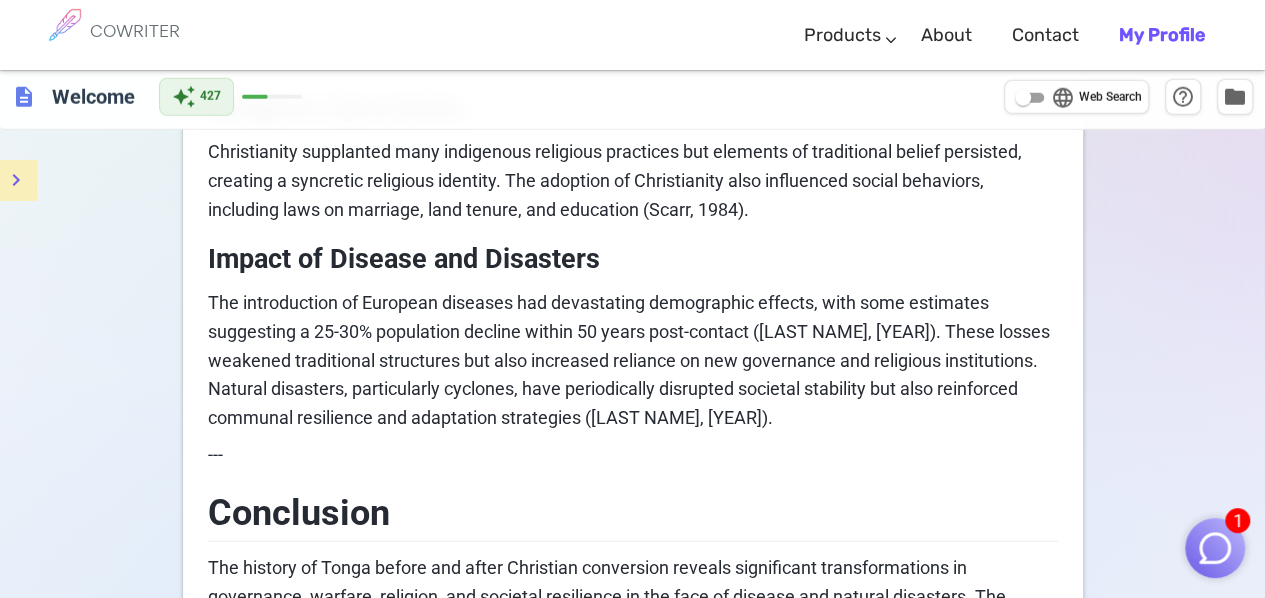 click on "Christianity supplanted many indigenous religious practices but elements of traditional belief persisted, creating a syncretic religious identity. The adoption of Christianity also influenced social behaviors, including laws on marriage, land tenure, and education (Scarr, 1984)." at bounding box center [617, 180] 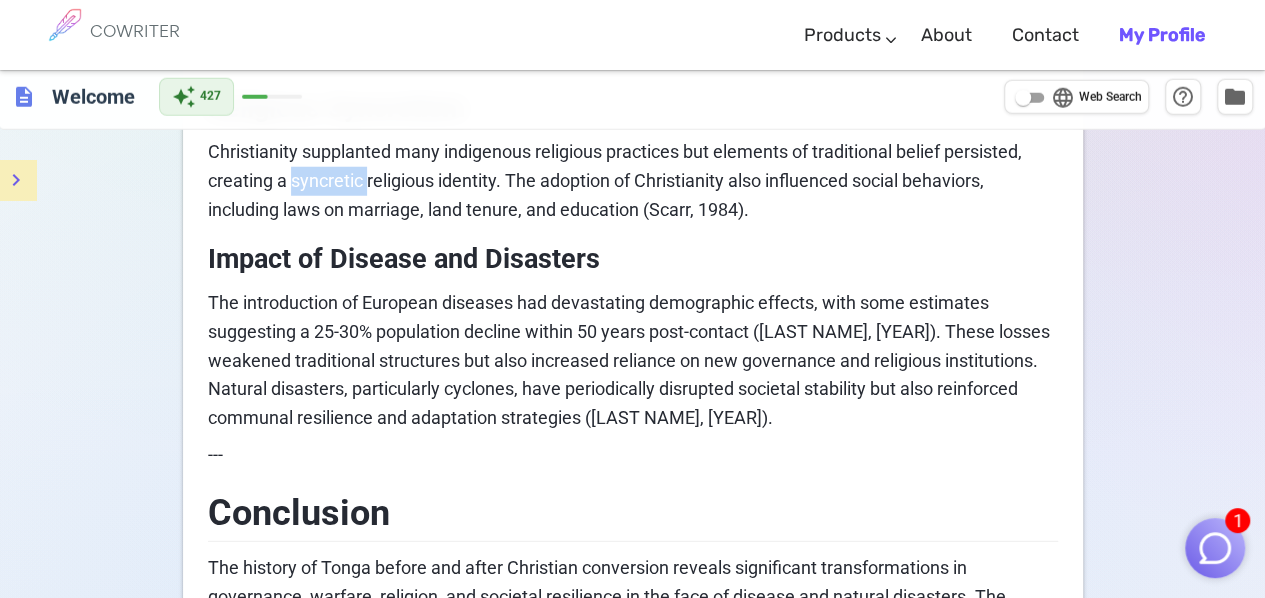 click on "Christianity supplanted many indigenous religious practices but elements of traditional belief persisted, creating a syncretic religious identity. The adoption of Christianity also influenced social behaviors, including laws on marriage, land tenure, and education (Scarr, 1984)." at bounding box center [617, 180] 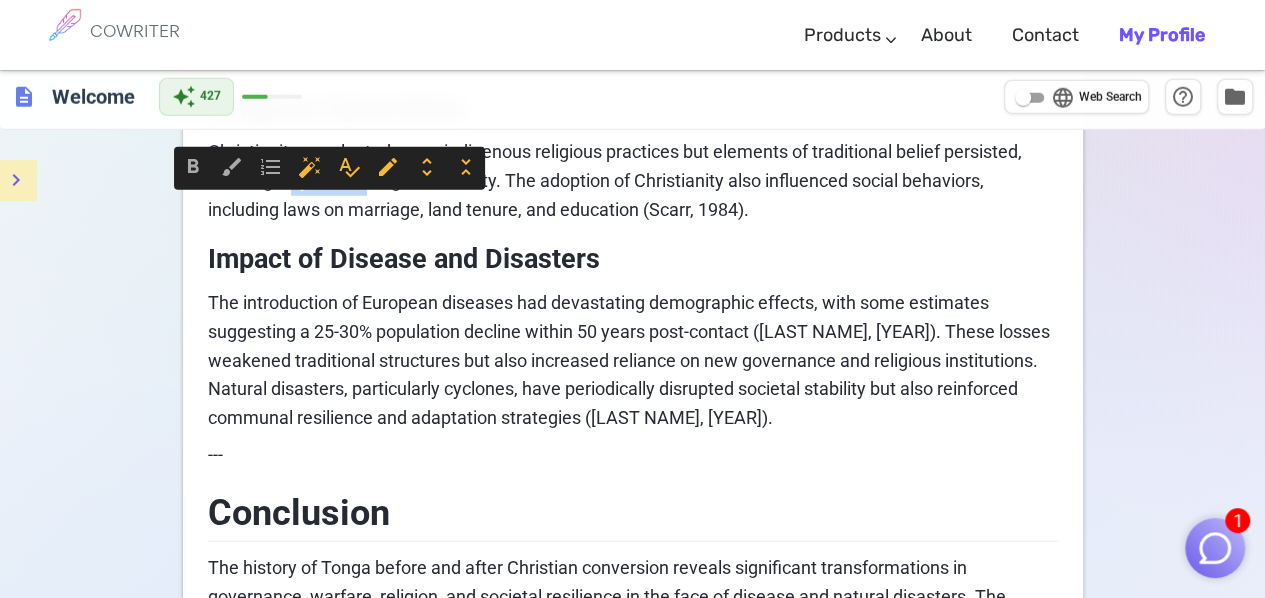 copy on "syncretic" 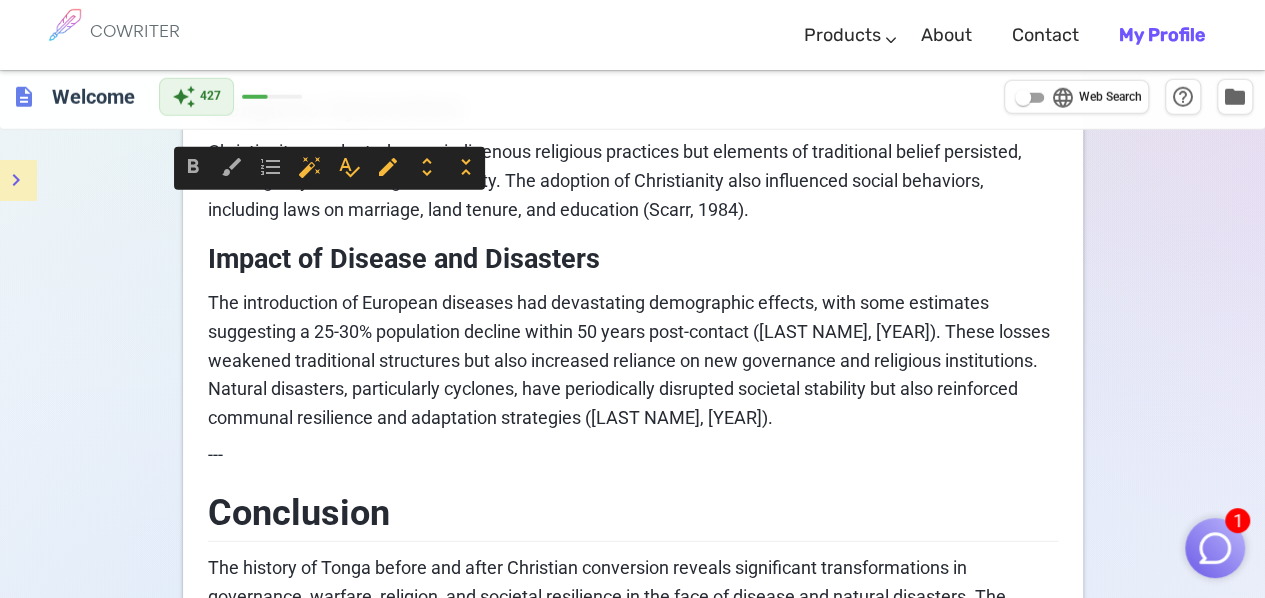 click on "Christianity supplanted many indigenous religious practices but elements of traditional belief persisted, creating a syncretic religious identity. The adoption of Christianity also influenced social behaviors, including laws on marriage, land tenure, and education (Scarr, 1984)." at bounding box center (617, 180) 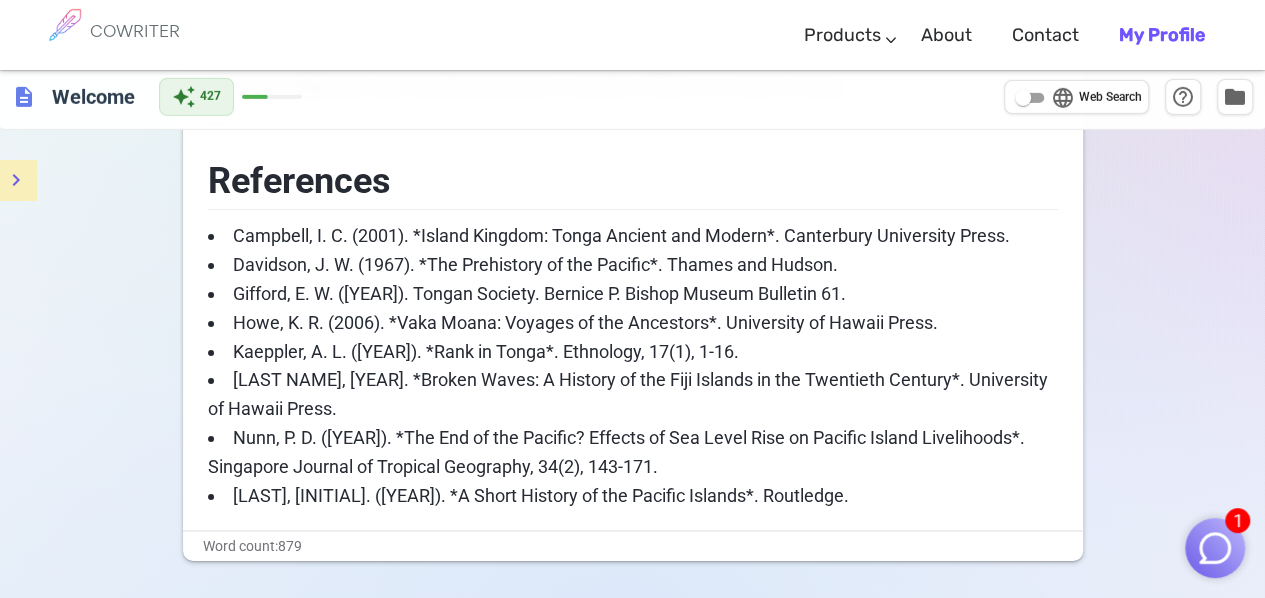 scroll, scrollTop: 3200, scrollLeft: 0, axis: vertical 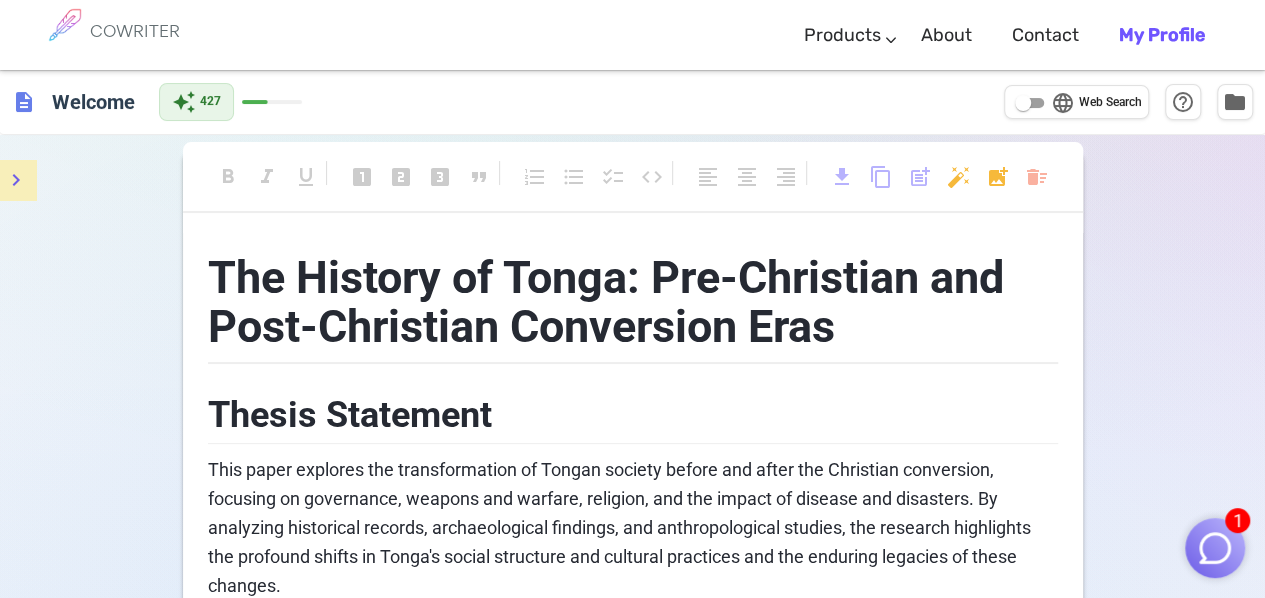 click on "description" at bounding box center [24, 102] 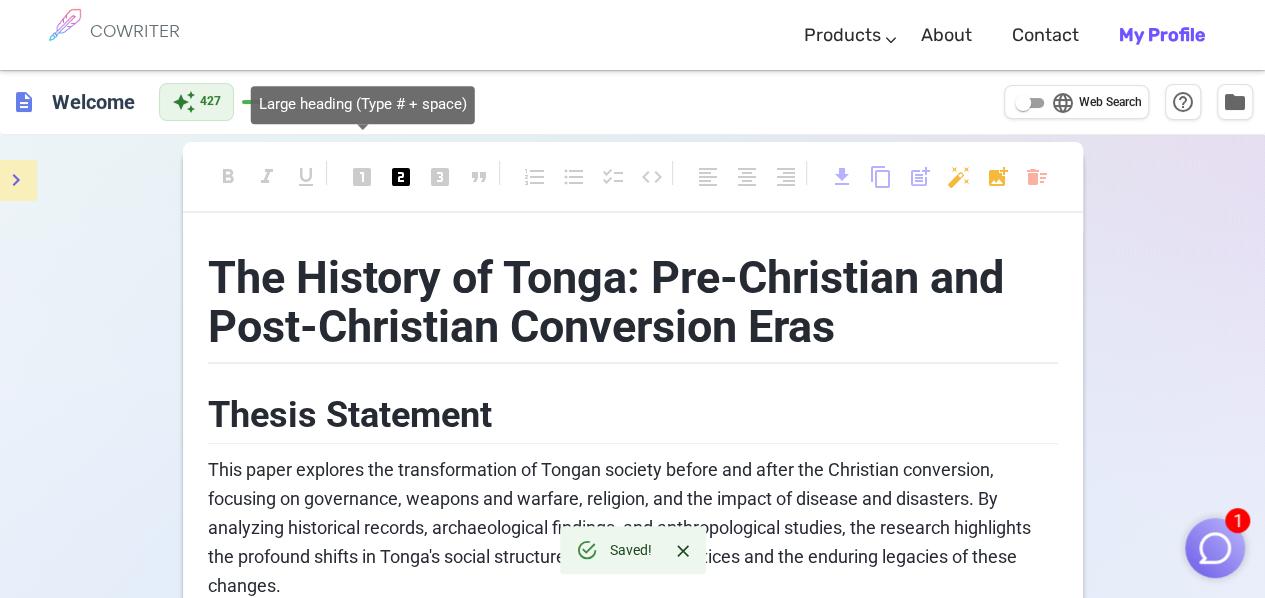 click on "looks_one" at bounding box center (362, 177) 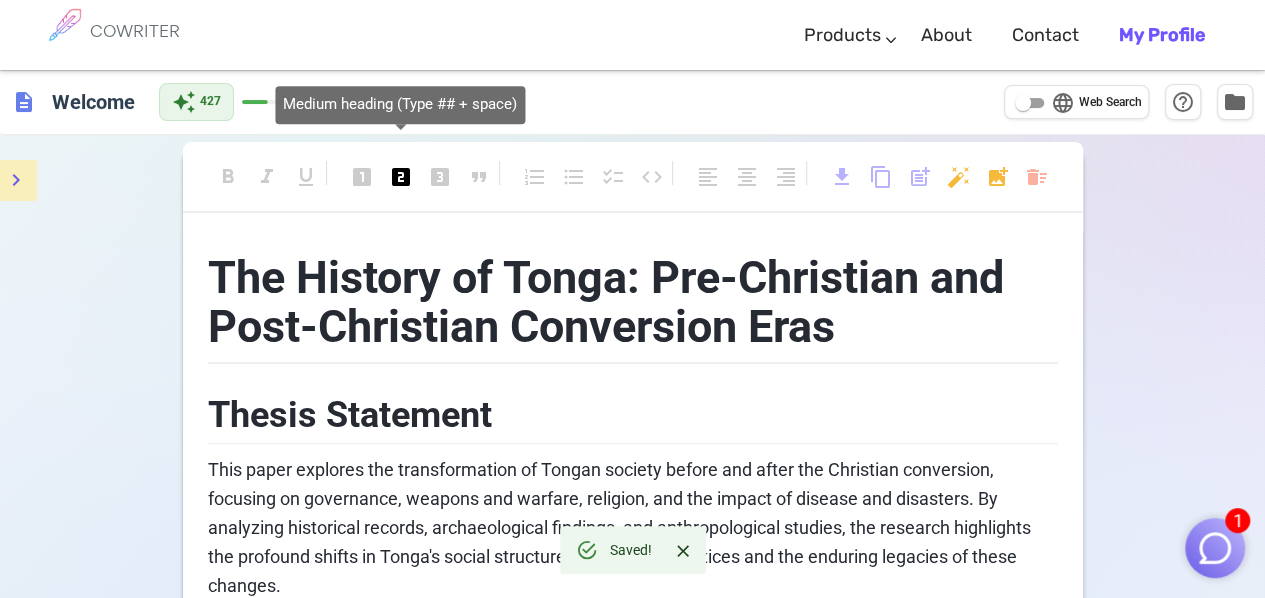 click on "looks_two" at bounding box center [401, 177] 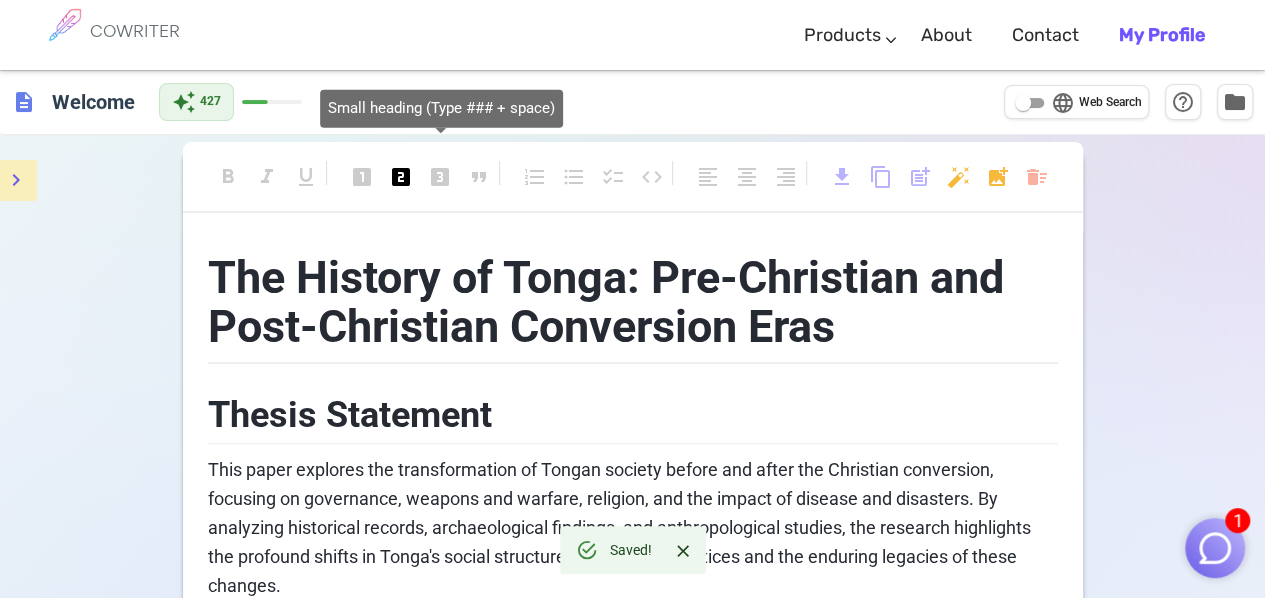 click on "looks_3" at bounding box center [440, 177] 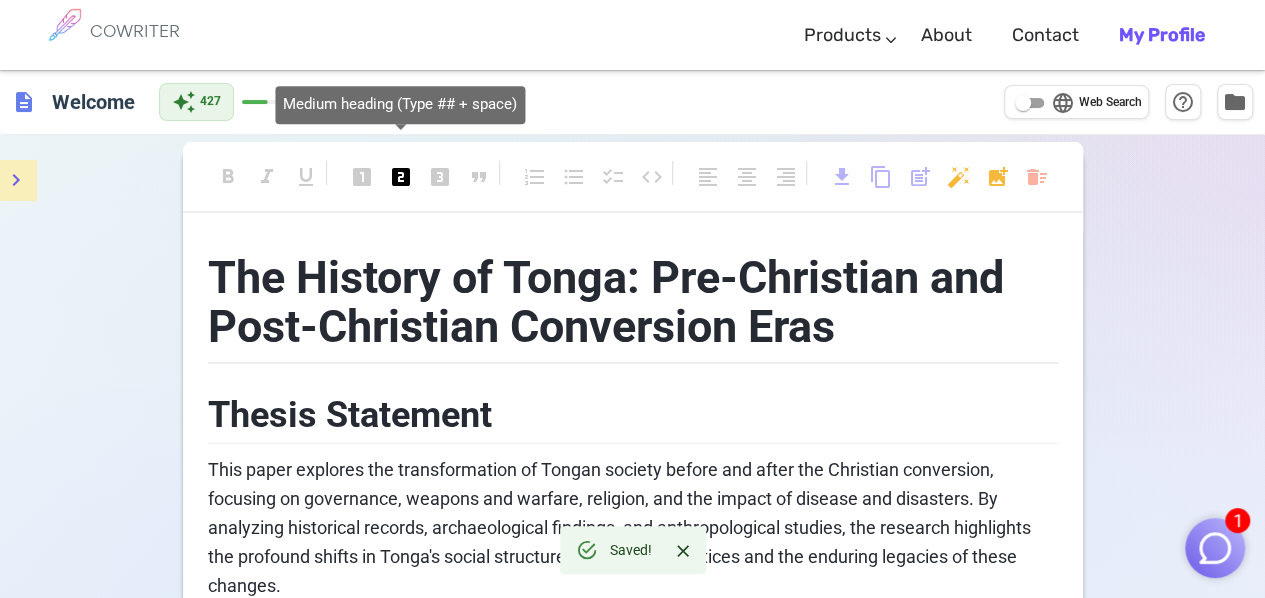 click on "looks_two" at bounding box center [401, 177] 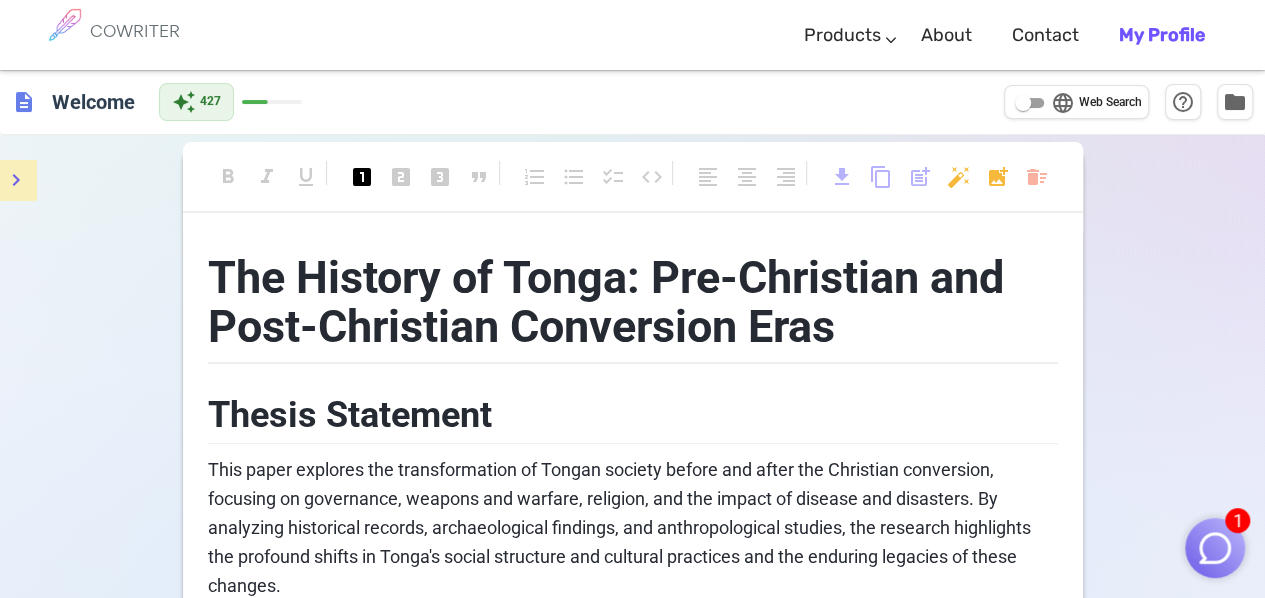 click on "The History of Tonga: Pre-Christian and Post-Christian Conversion Eras" at bounding box center [611, 302] 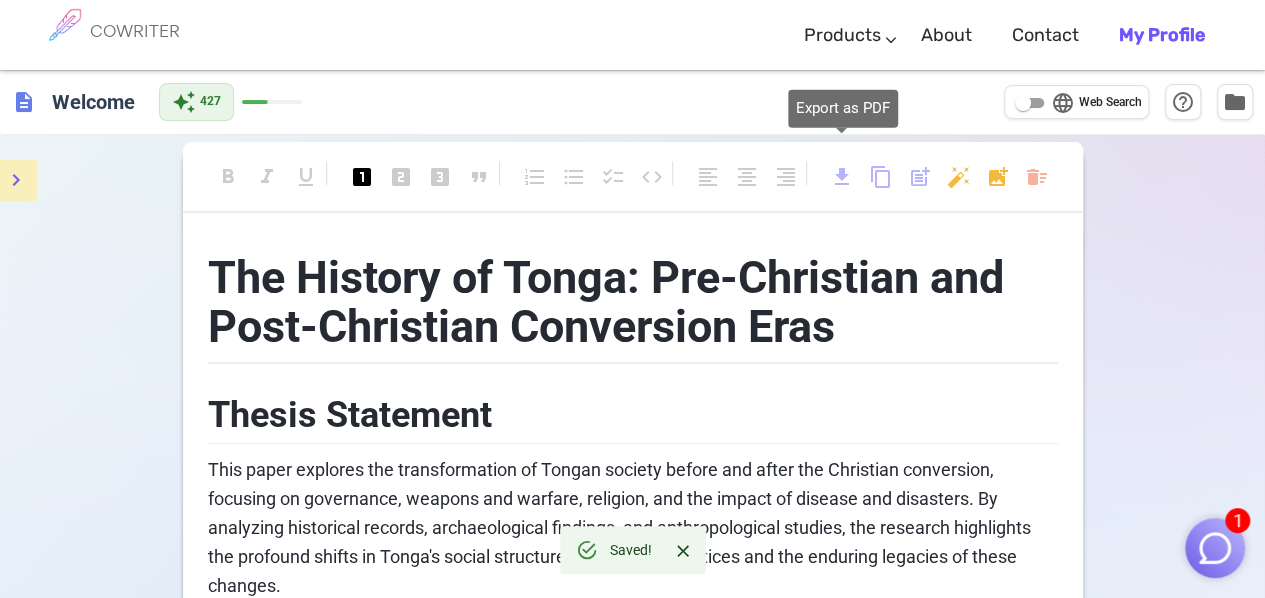 click on "download" at bounding box center [842, 177] 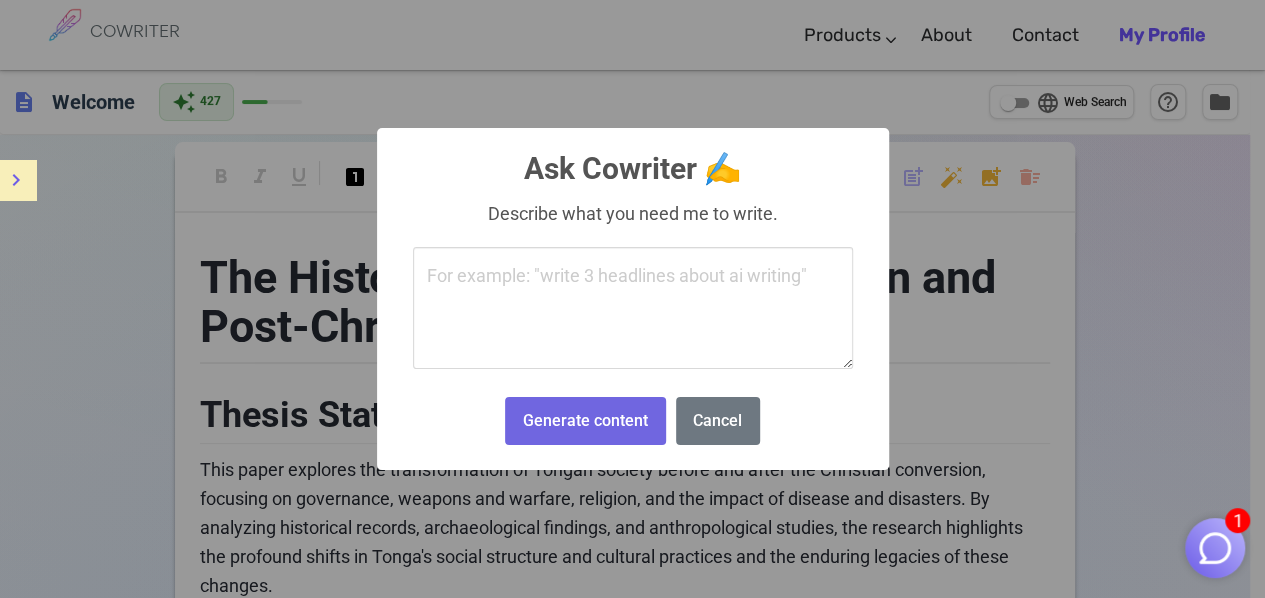 click on "1 COWRITER Products Writing Marketing Emails Images (soon) About Contact My Profile COWRITER Products Writing Marketing Emails Images (soon) About Feedback Contact My Profile description Welcome auto_awesome 427 language Web Search help_outline folder format_bold format_italic format_underlined looks_one looks_two looks_3 format_quote format_list_numbered format_list_bulleted checklist code format_align_left format_align_center format_align_right download content_copy post_add auto_fix_high add_photo_alternate delete_sweep The History of Tonga: Pre-Christian and Post-Christian Conversion Eras Thesis Statement --- Introduction --- Research Methodology This research employs a multidisciplinary approach combining: **Historical Analysis:** Examination of primary sources such as missionary records, oral histories, and early European explorers’ accounts. **Archaeological Review:** Analysis of material culture, including weapon artifacts and religious sites. --- Literature Review Governance --- /" at bounding box center (632, 1967) 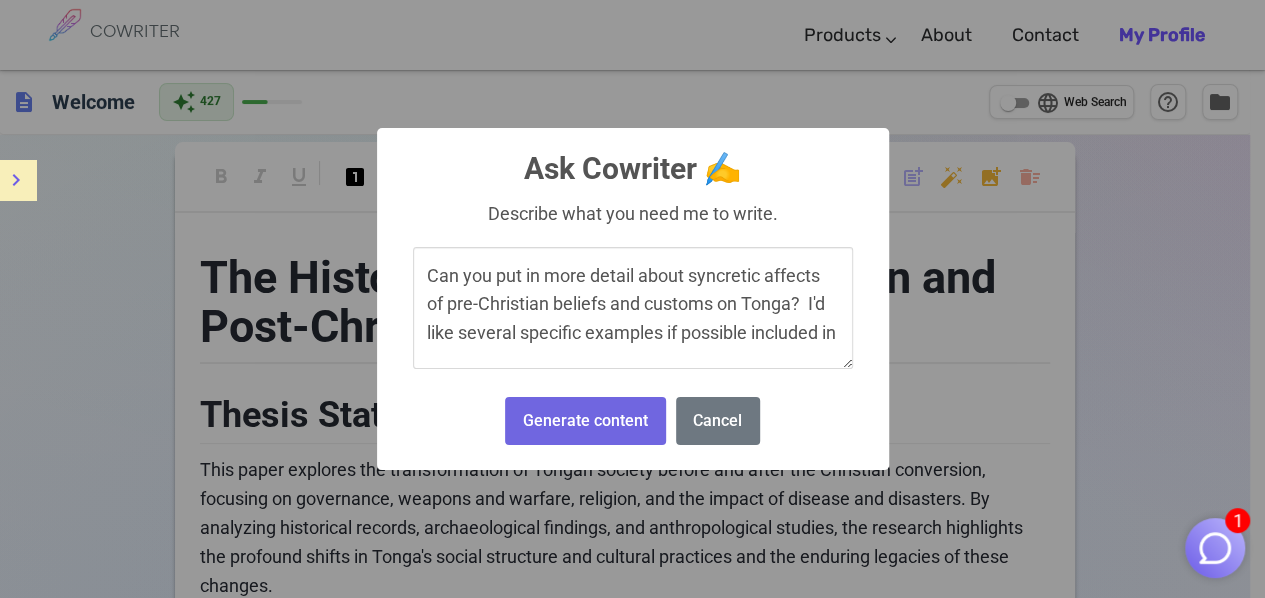 scroll, scrollTop: 5, scrollLeft: 0, axis: vertical 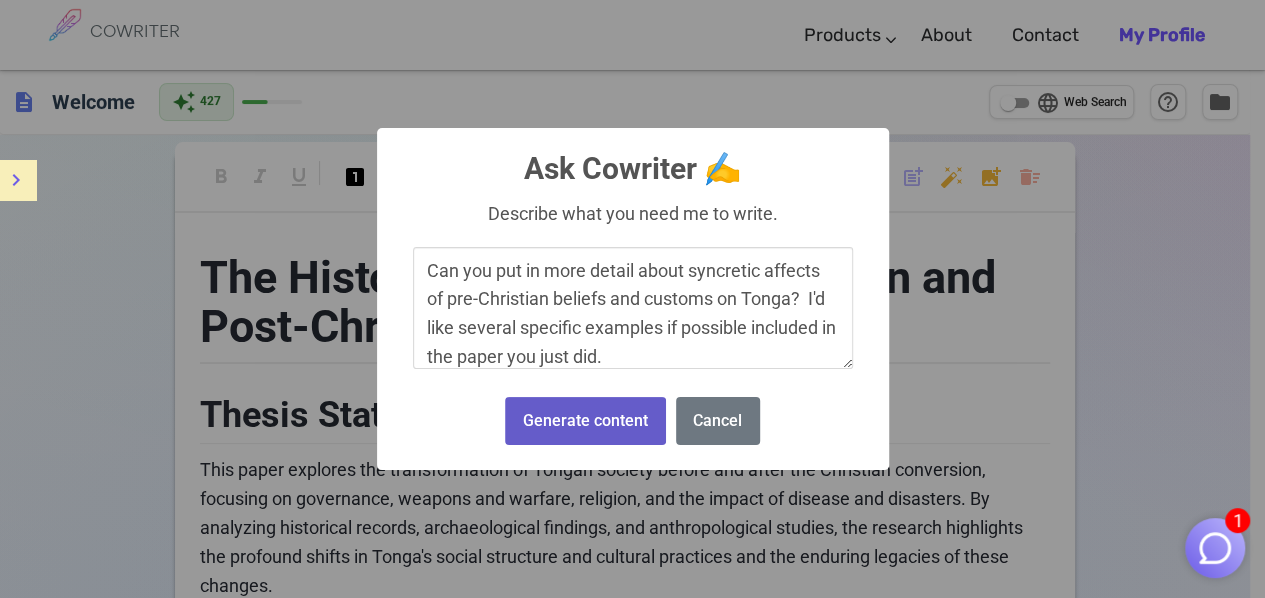 type on "Can you put in more detail about syncretic affects of pre-Christian beliefs and customs on Tonga?  I'd like several specific examples if possible included in the paper you just did." 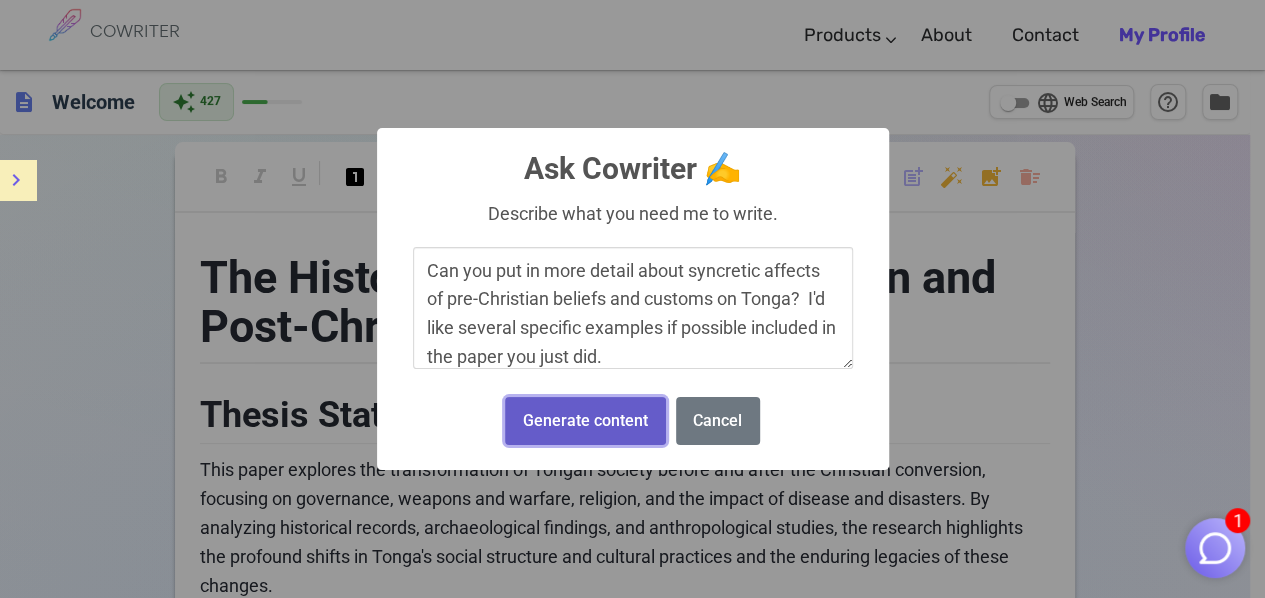 click on "Generate content" at bounding box center (585, 421) 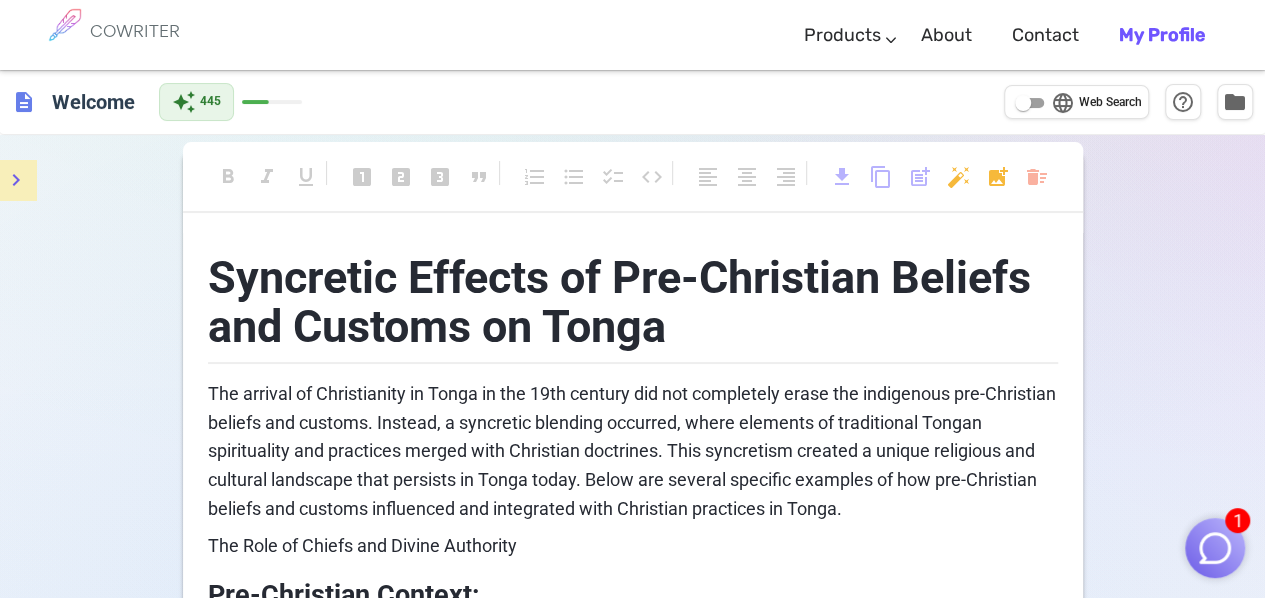 click on "Syncretic Effects of Pre-Christian Beliefs and Customs on Tonga The arrival of Christianity in Tonga in the 19th century did not completely erase the indigenous pre-Christian beliefs and customs. Instead, a syncretic blending occurred, where elements of traditional Tongan spirituality and practices merged with Christian doctrines. This syncretism created a unique religious and cultural landscape that persists in Tonga today. Below are several specific examples of how pre-Christian beliefs and customs influenced and integrated with Christian practices in Tonga. The Role of Chiefs and Divine Authority Pre-Christian Context: Before Christianity, Tongan chiefs (or *‘eiki*) were considered to possess a sacred status, often viewed as semi-divine or as intermediaries between the spiritual and human worlds. Their authority was deeply intertwined with religious rituals and ancestral worship. Syncretic Effect: 2. Ancestor Veneration and the Concept of *Tukutuku* Pre-Christian Context: Syncretic Effect: --- --- ---" at bounding box center (633, 3018) 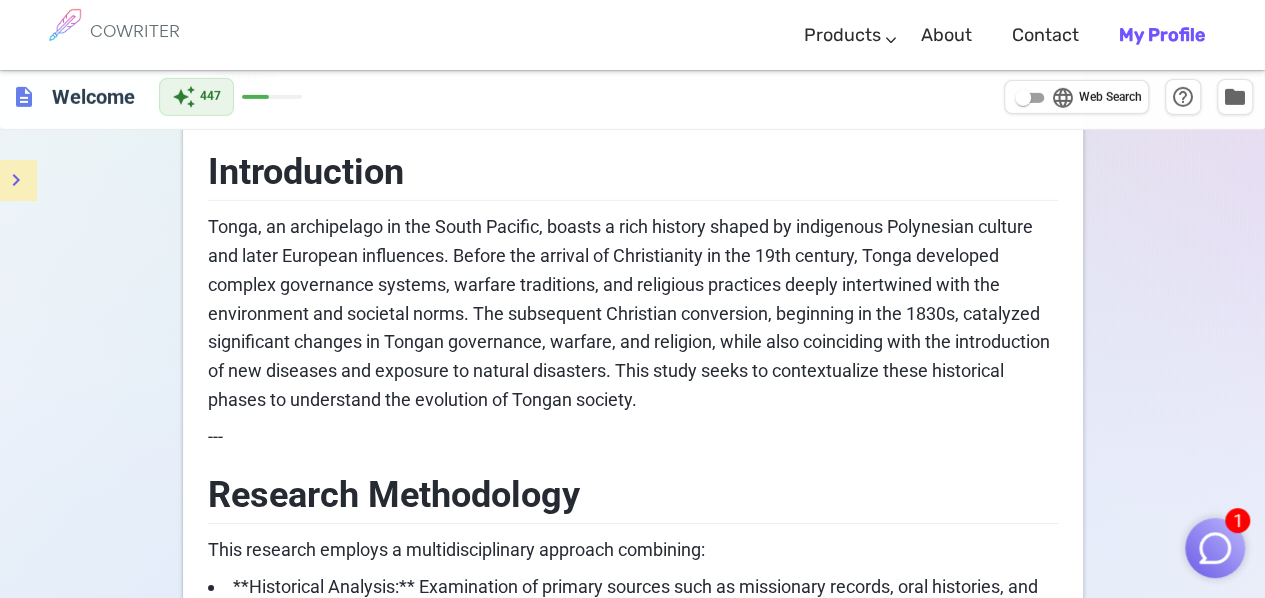 scroll, scrollTop: 3075, scrollLeft: 0, axis: vertical 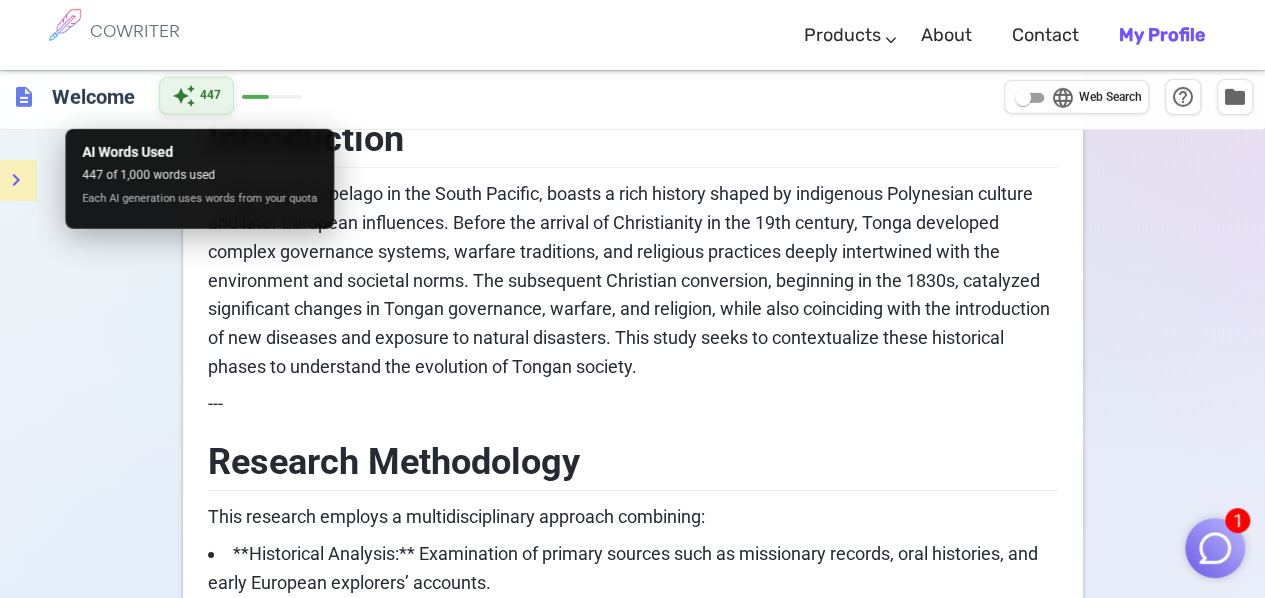 click on "447" at bounding box center (210, 96) 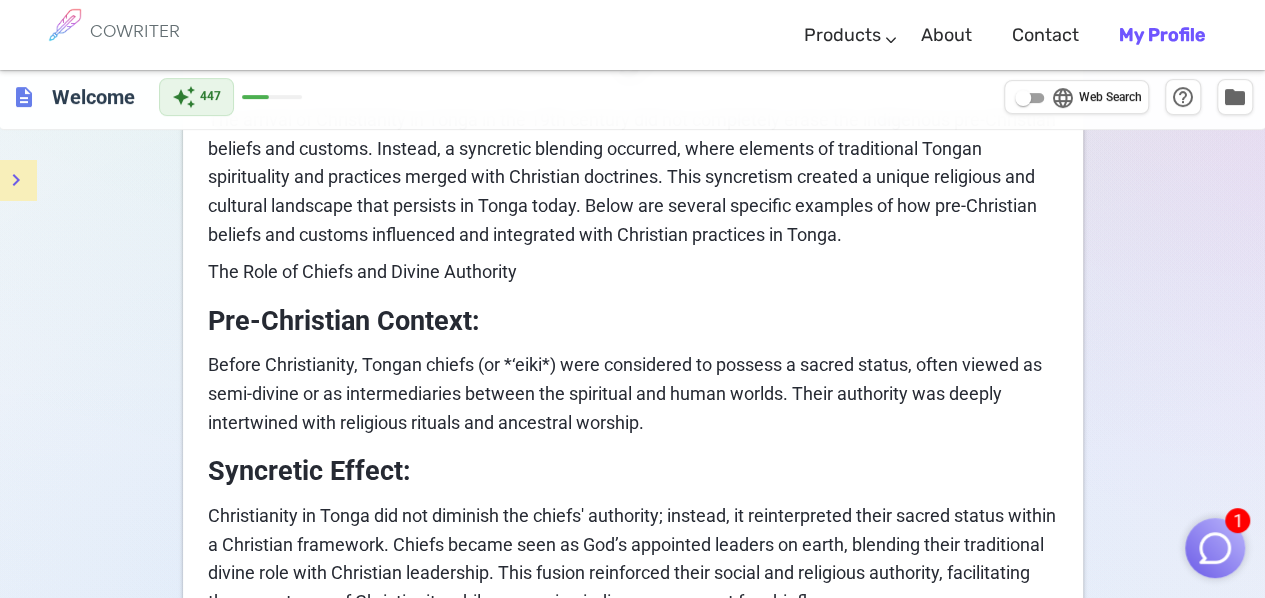 scroll, scrollTop: 0, scrollLeft: 0, axis: both 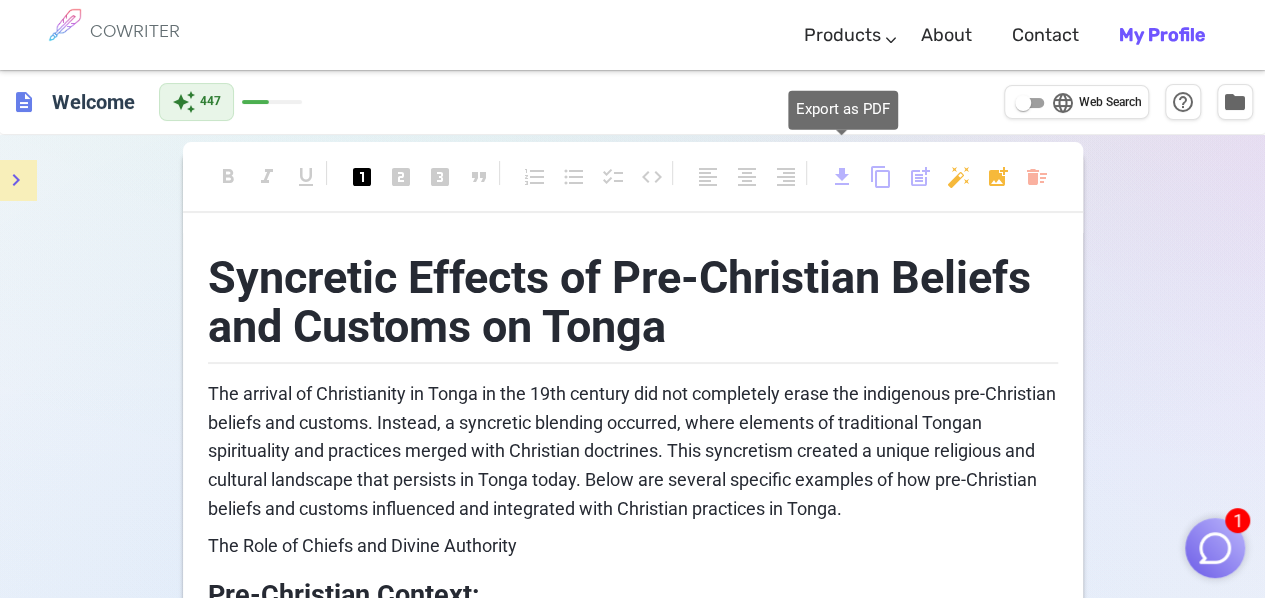 click on "download" at bounding box center [842, 177] 